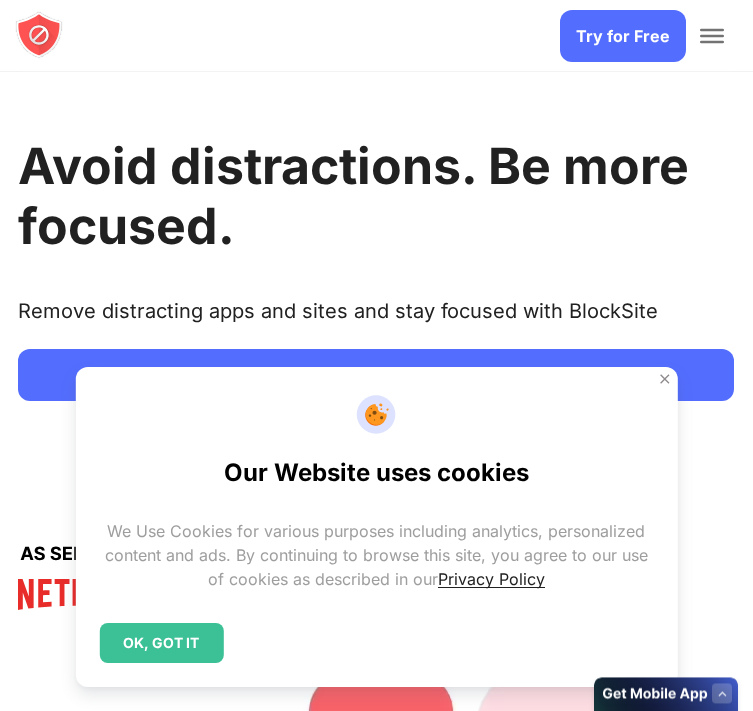 scroll, scrollTop: 0, scrollLeft: 0, axis: both 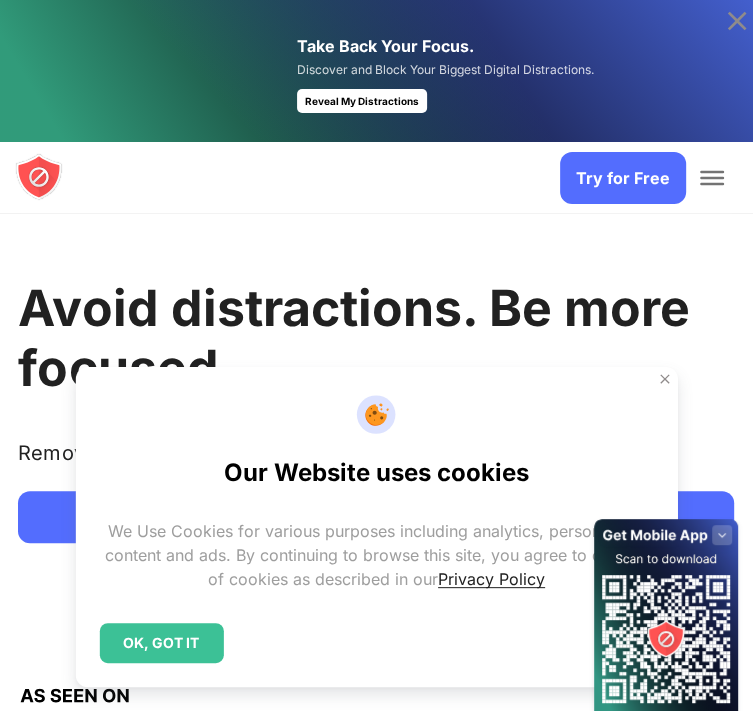click at bounding box center [665, 379] 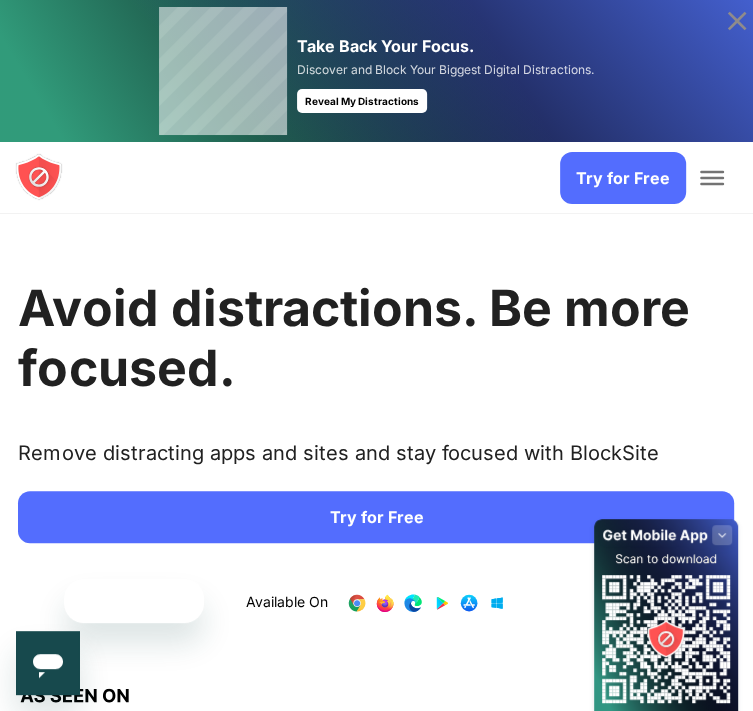 scroll, scrollTop: 0, scrollLeft: 0, axis: both 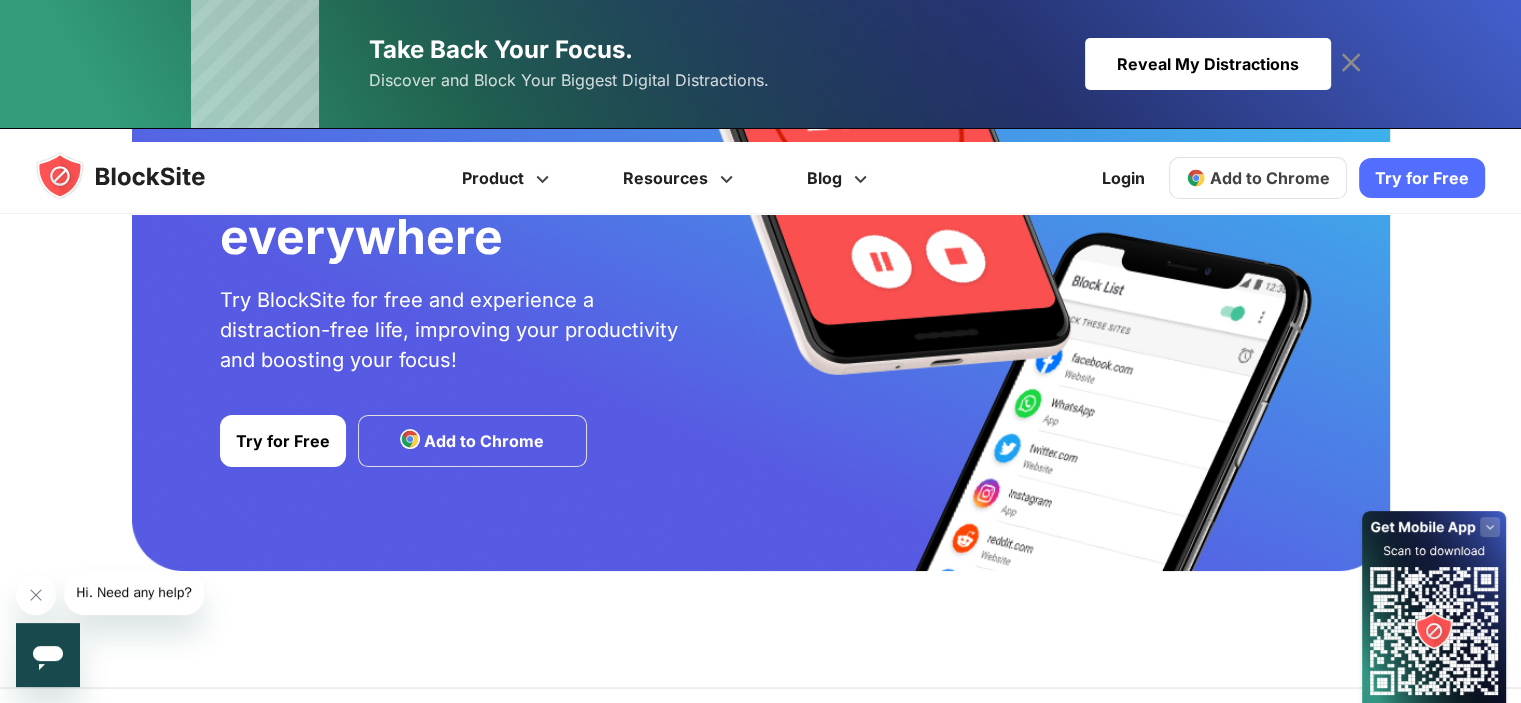 click on "Add to Chrome" at bounding box center (484, 441) 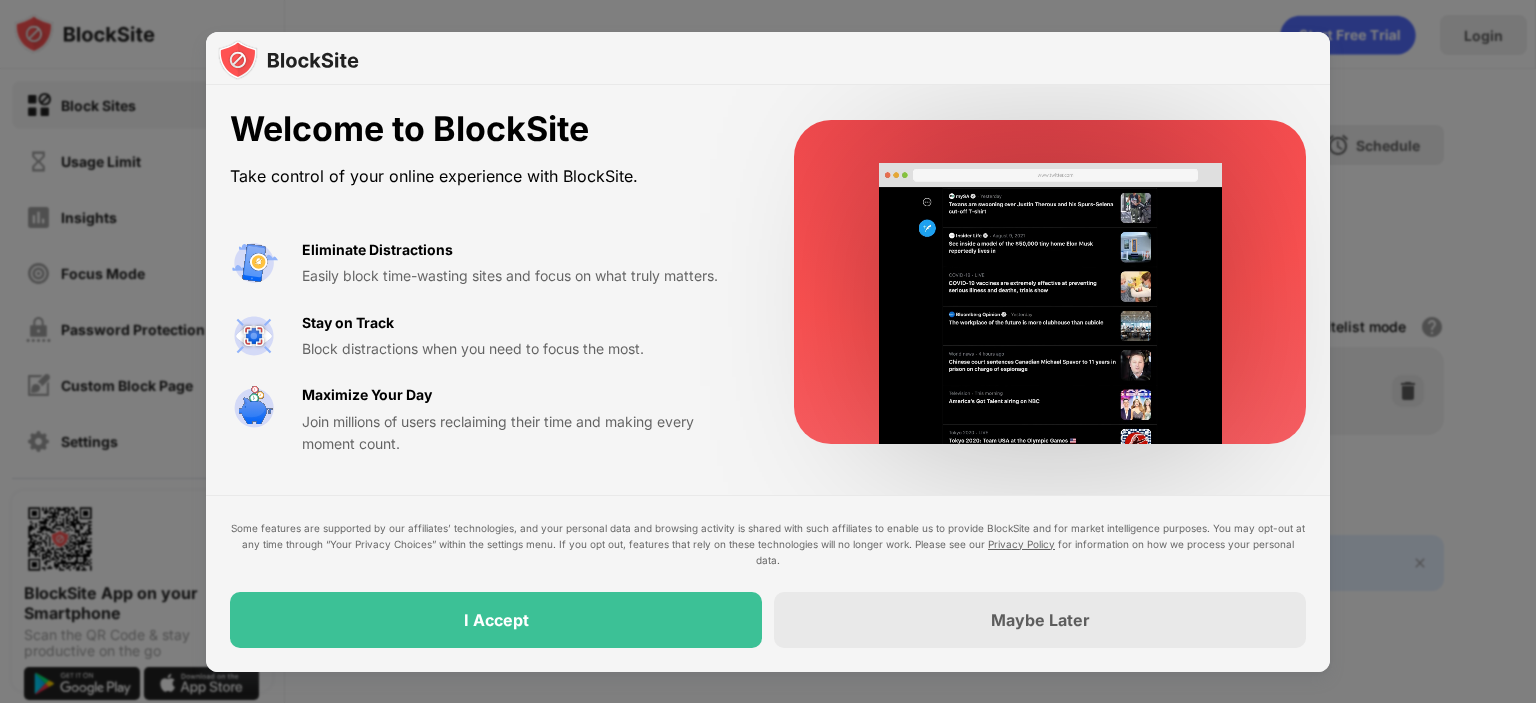 scroll, scrollTop: 0, scrollLeft: 0, axis: both 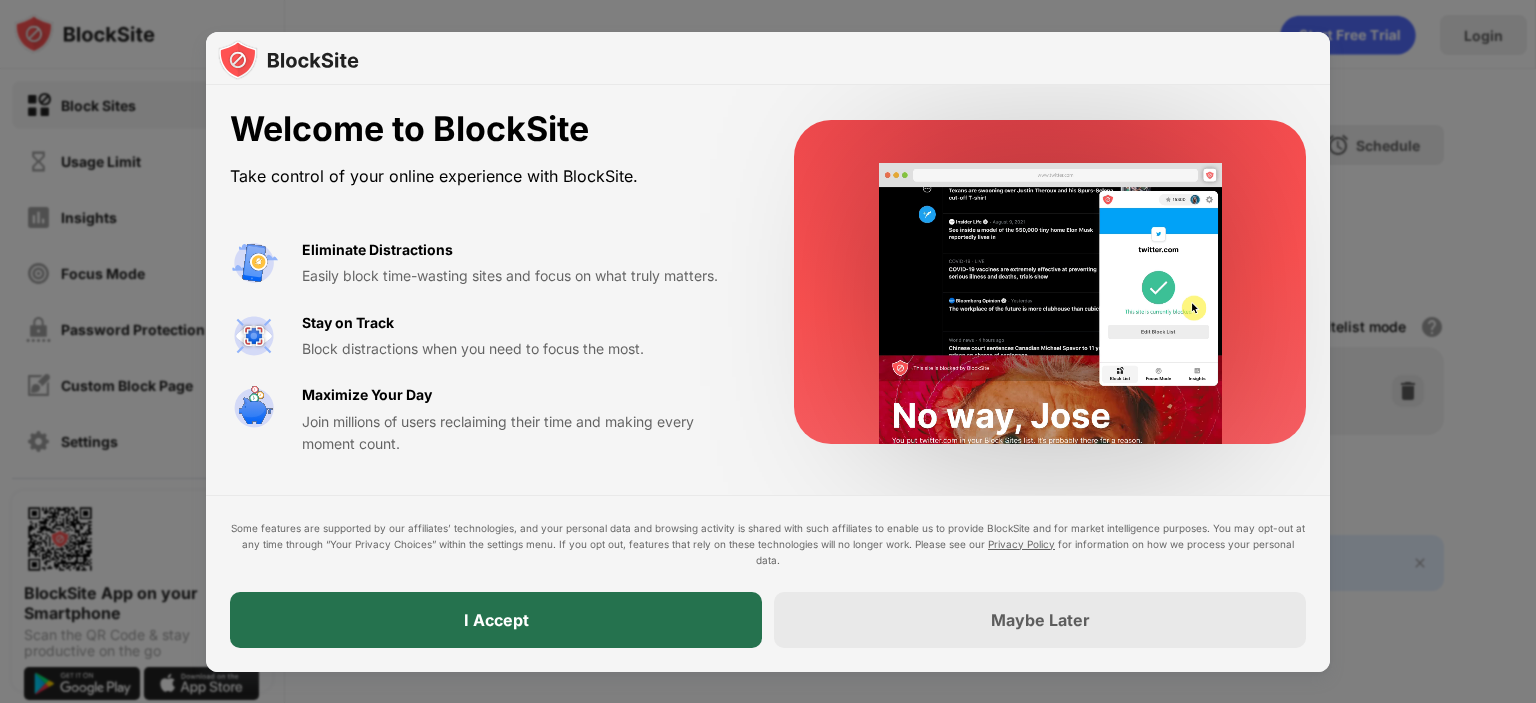 click on "I Accept" at bounding box center [496, 620] 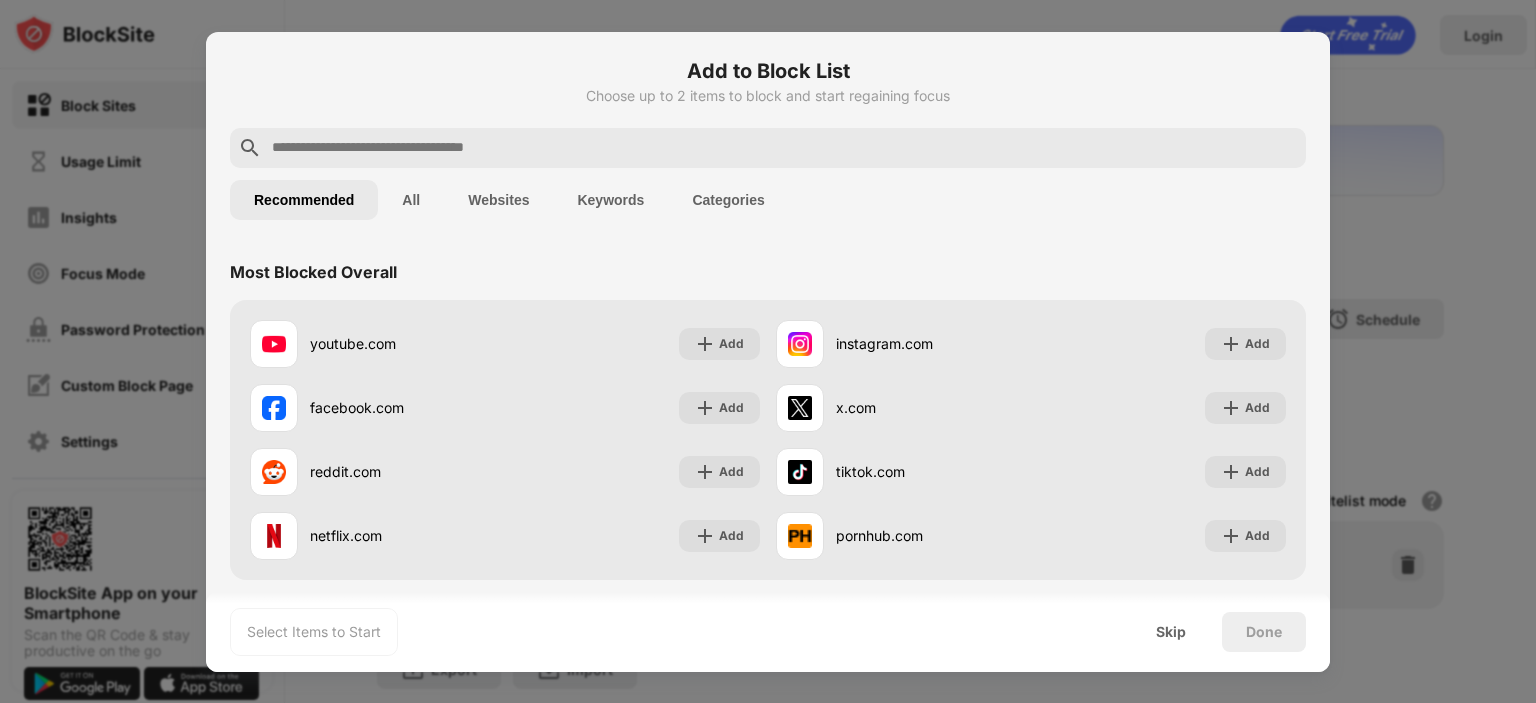 scroll, scrollTop: 0, scrollLeft: 0, axis: both 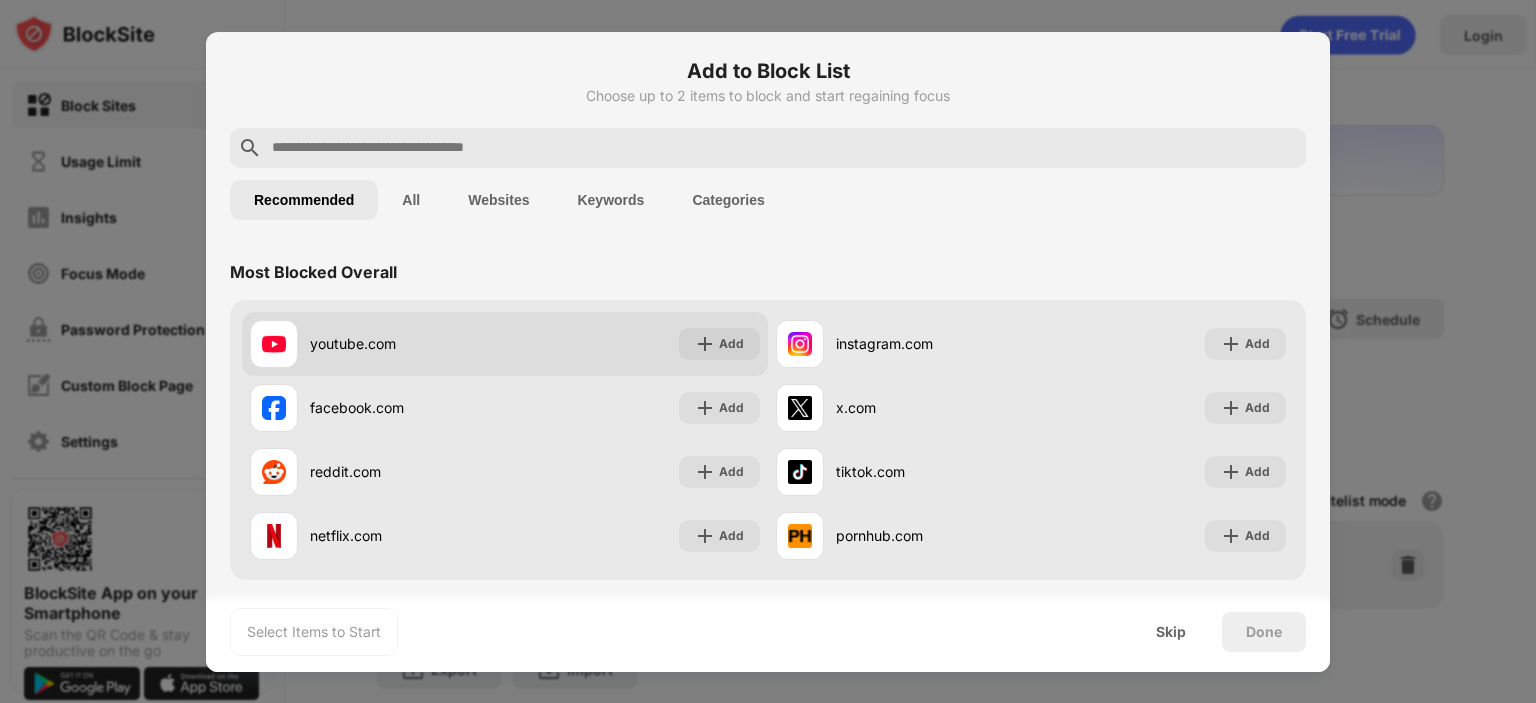 click on "youtube.com" at bounding box center [377, 344] 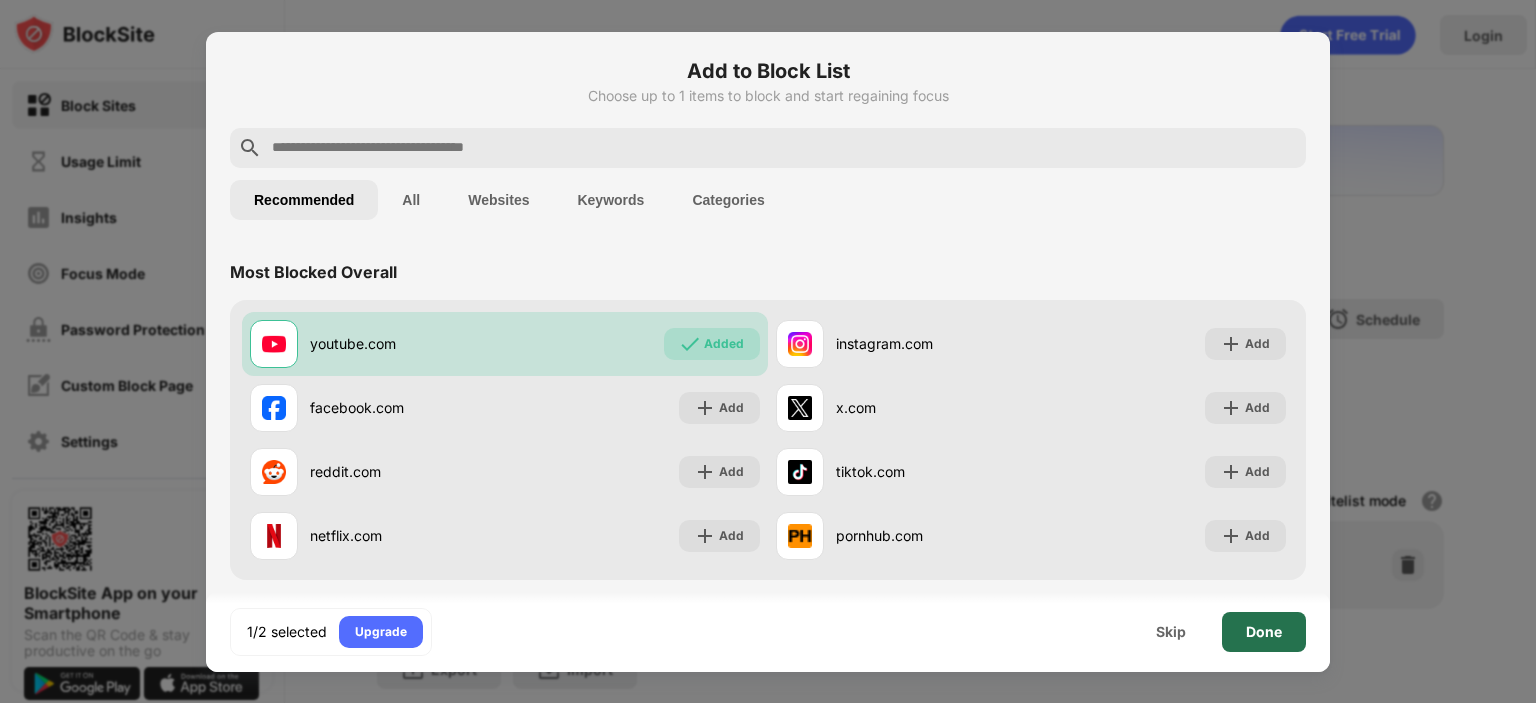 click on "Done" at bounding box center (1264, 632) 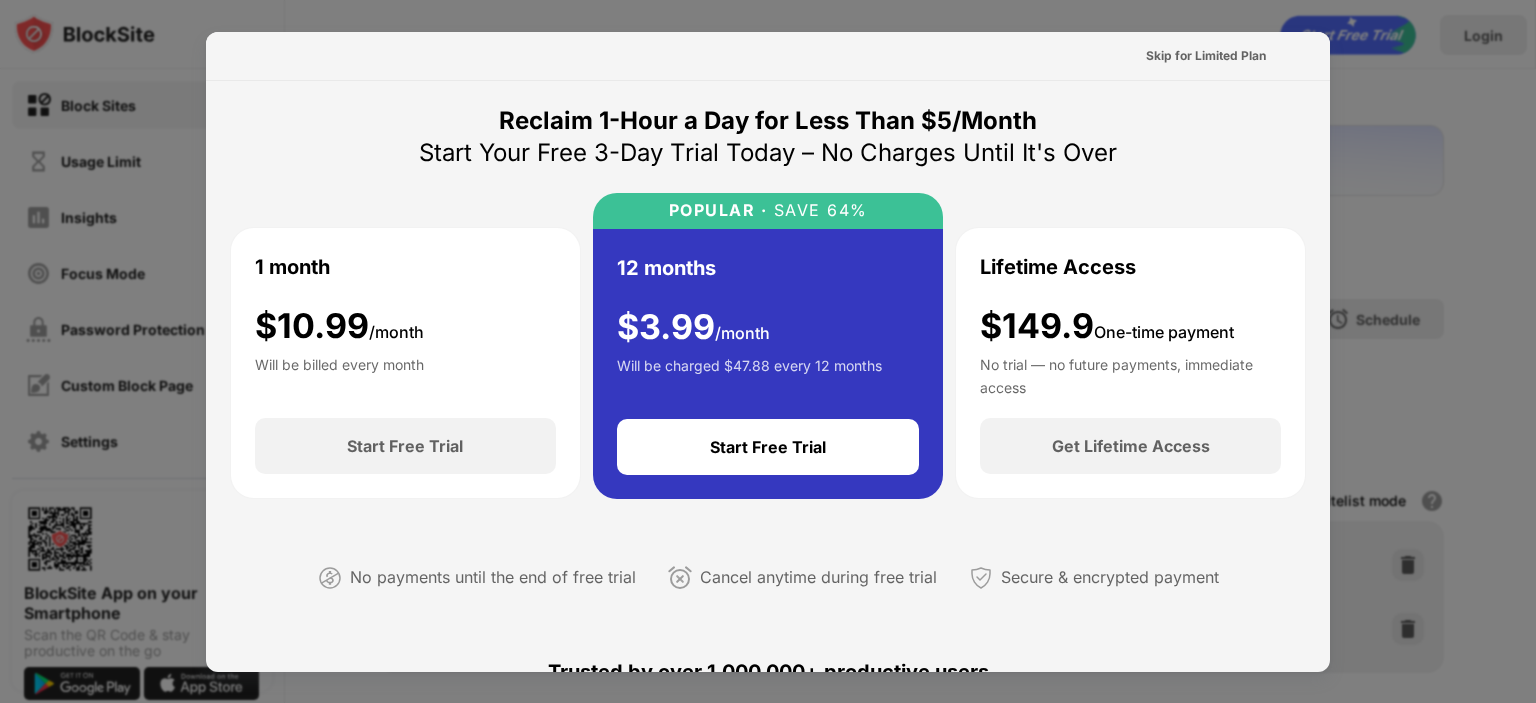 scroll, scrollTop: 0, scrollLeft: 0, axis: both 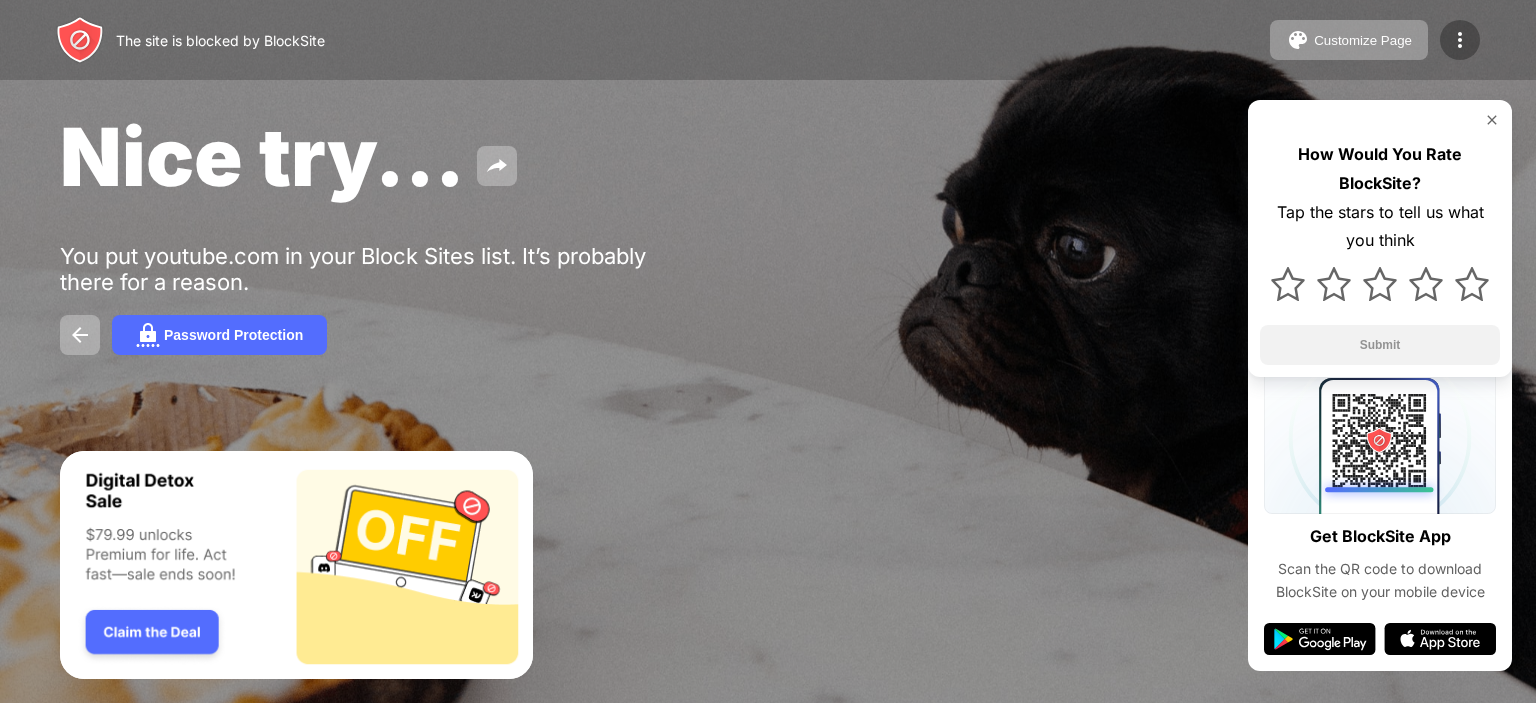 click at bounding box center (1460, 40) 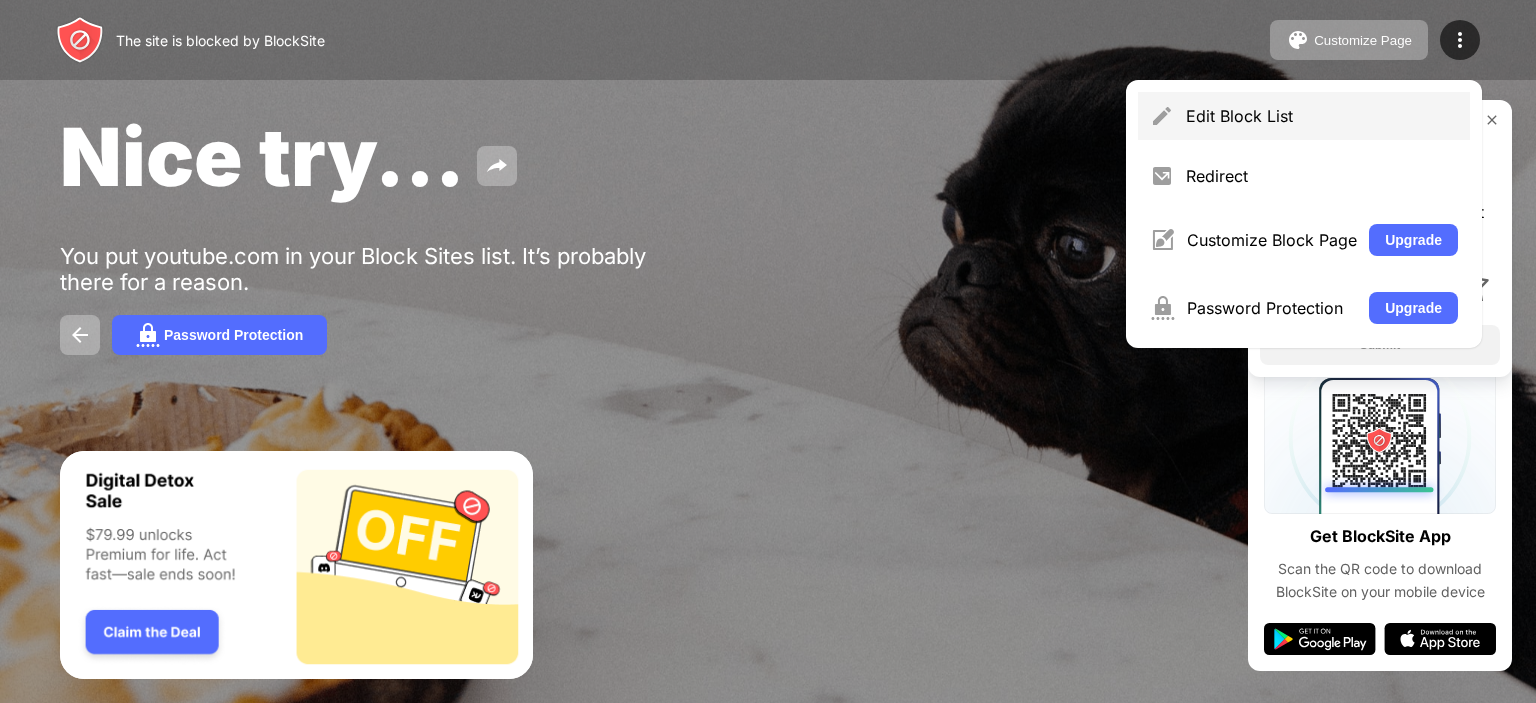 click on "Edit Block List" at bounding box center [1304, 116] 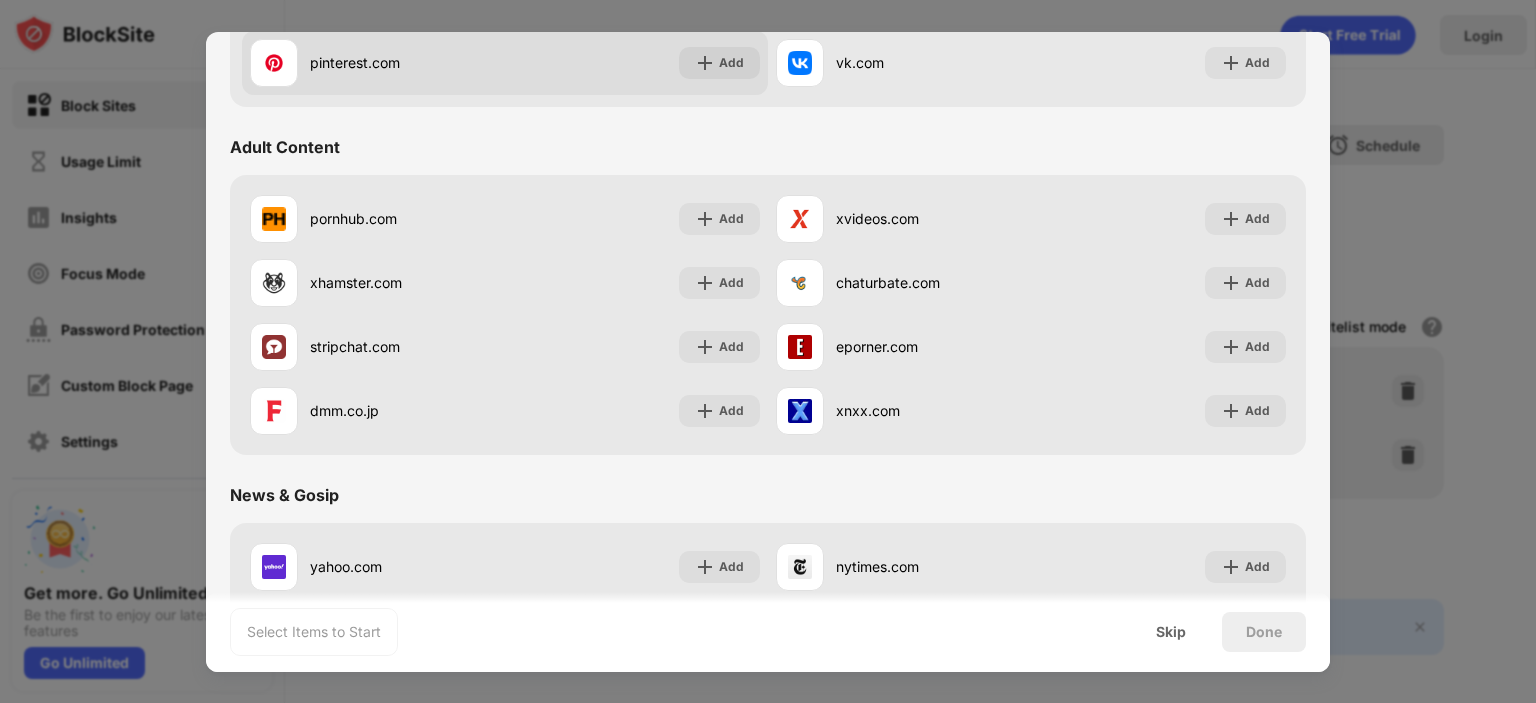 scroll, scrollTop: 1300, scrollLeft: 0, axis: vertical 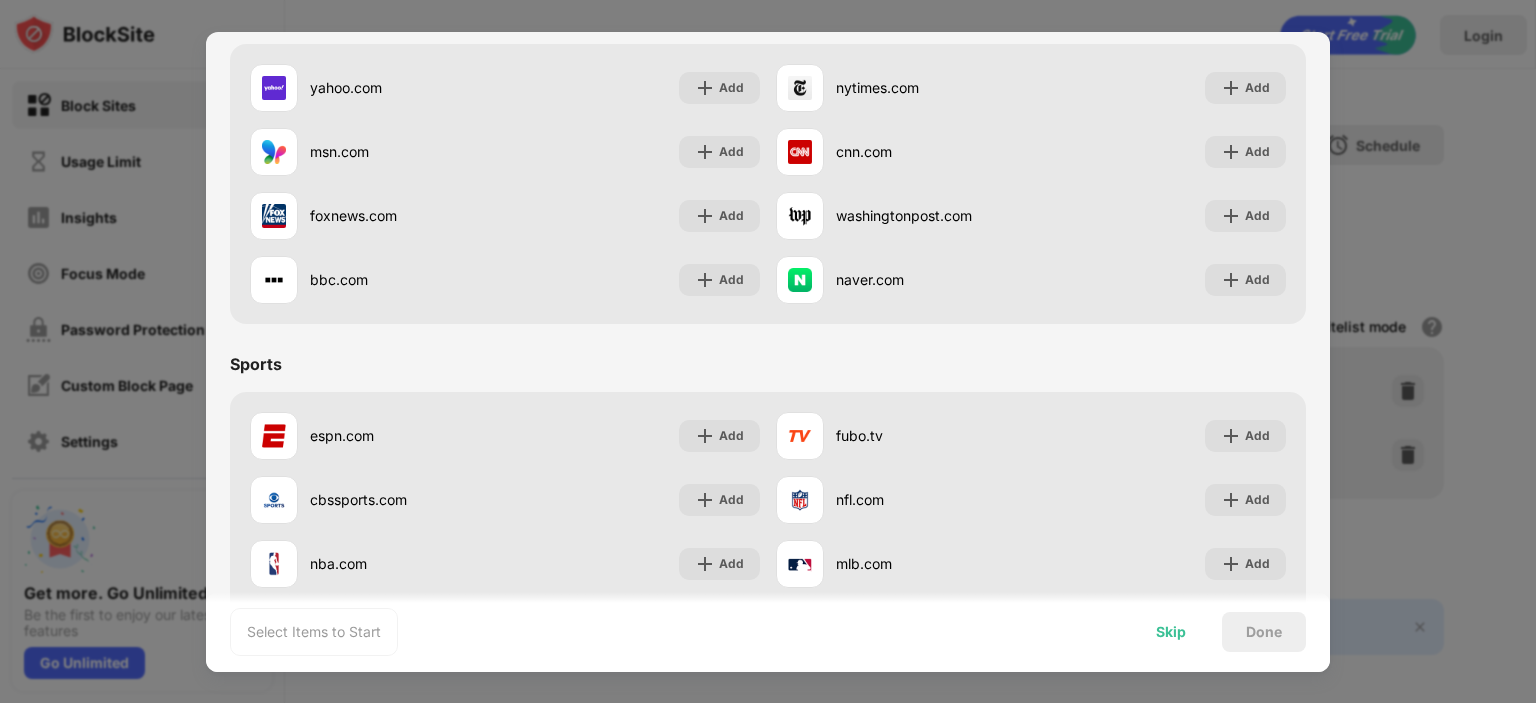 click on "Skip" at bounding box center [1171, 632] 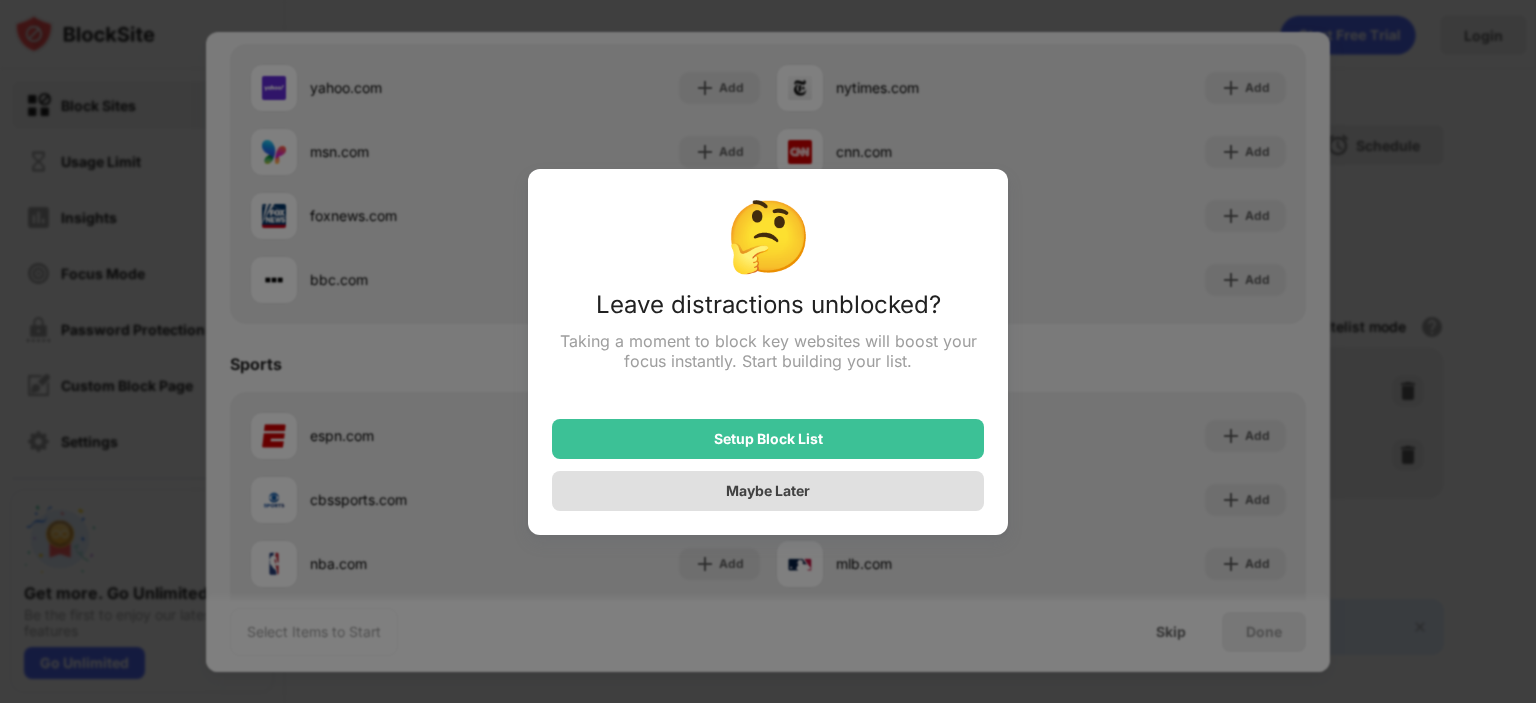 click on "Maybe Later" at bounding box center (768, 491) 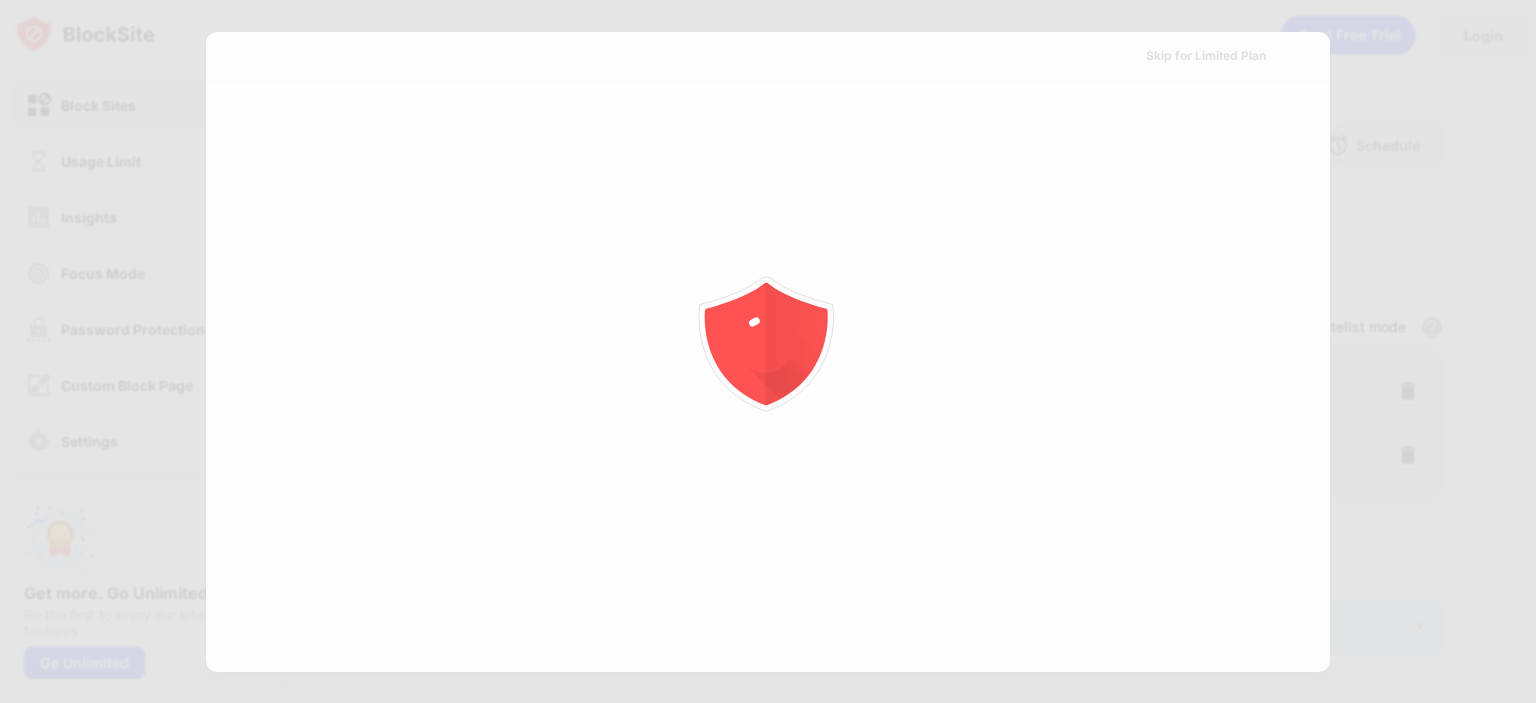 scroll, scrollTop: 0, scrollLeft: 0, axis: both 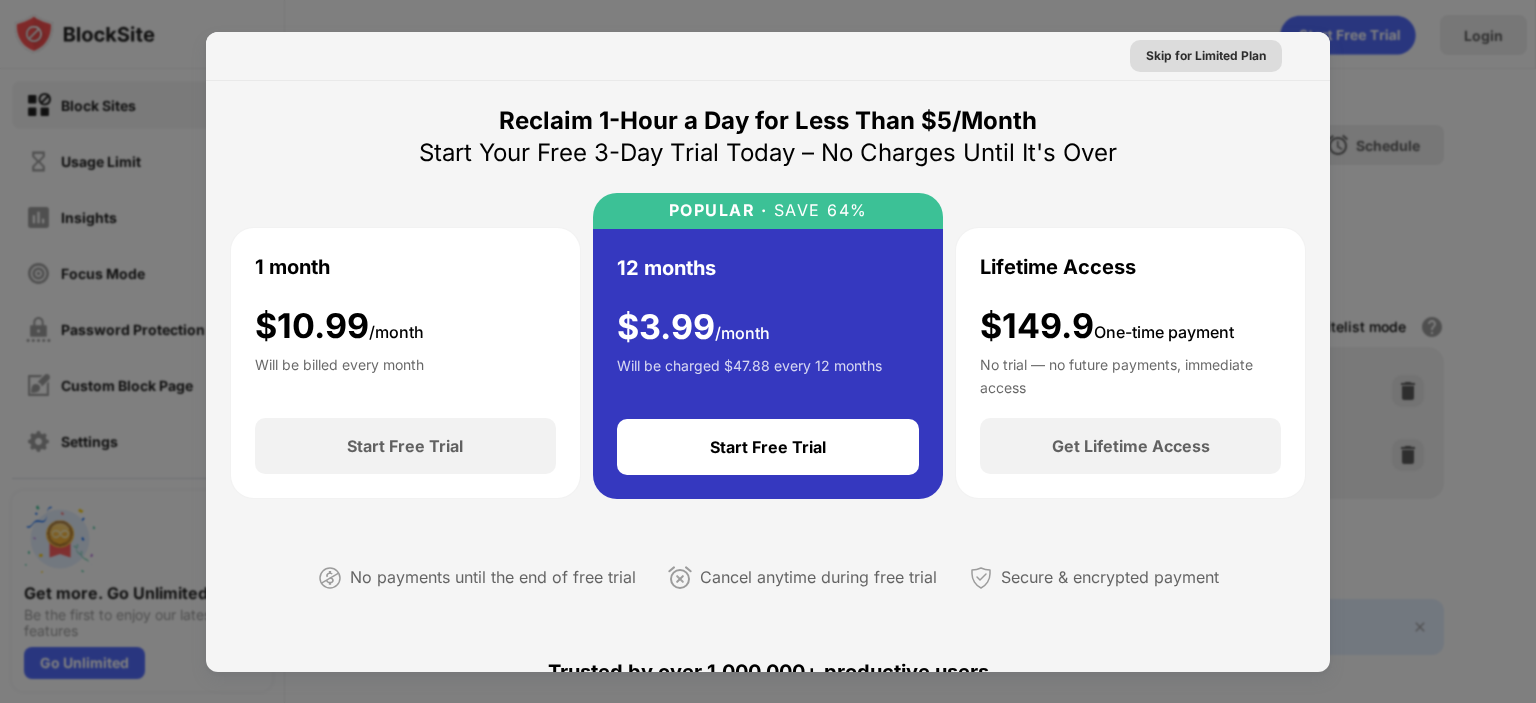 click on "Skip for Limited Plan" at bounding box center (1206, 56) 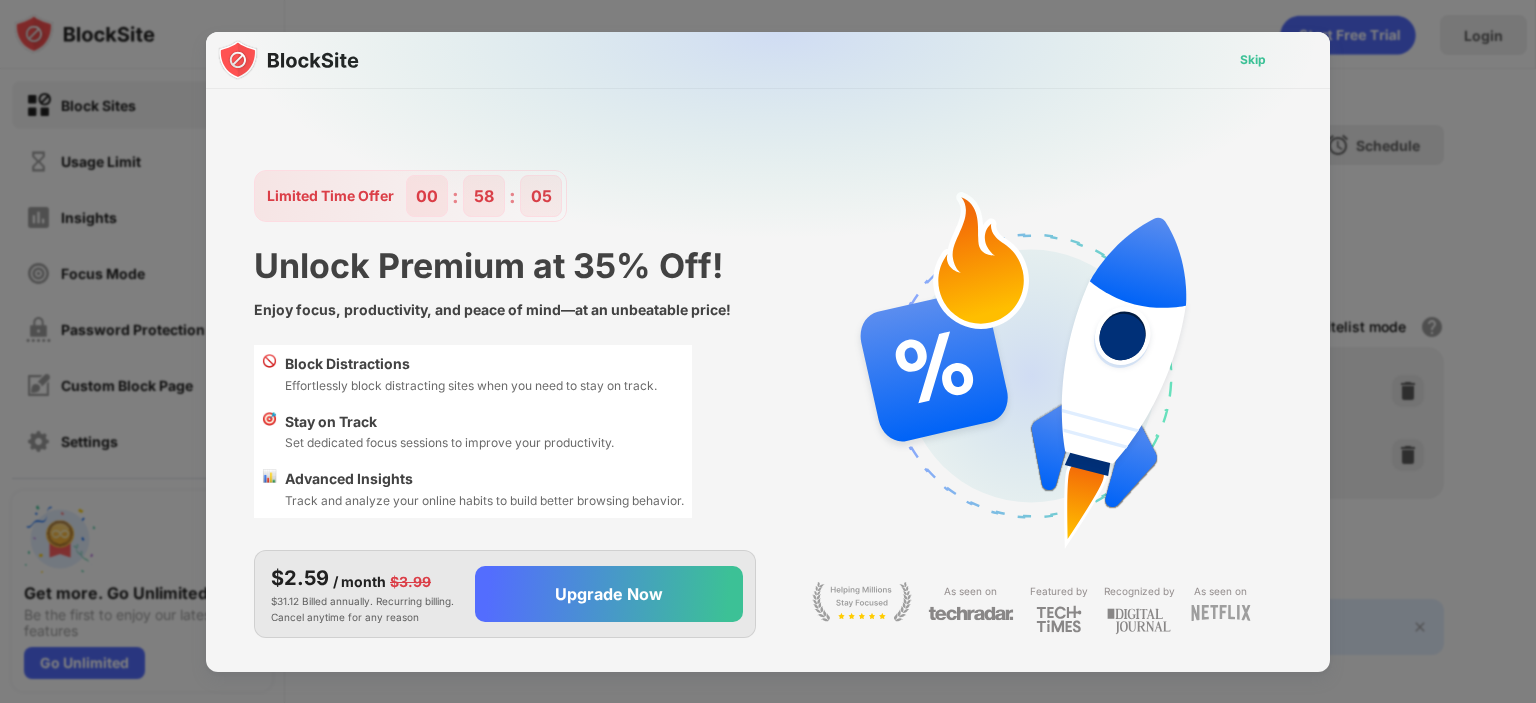 click on "Skip" at bounding box center (1253, 60) 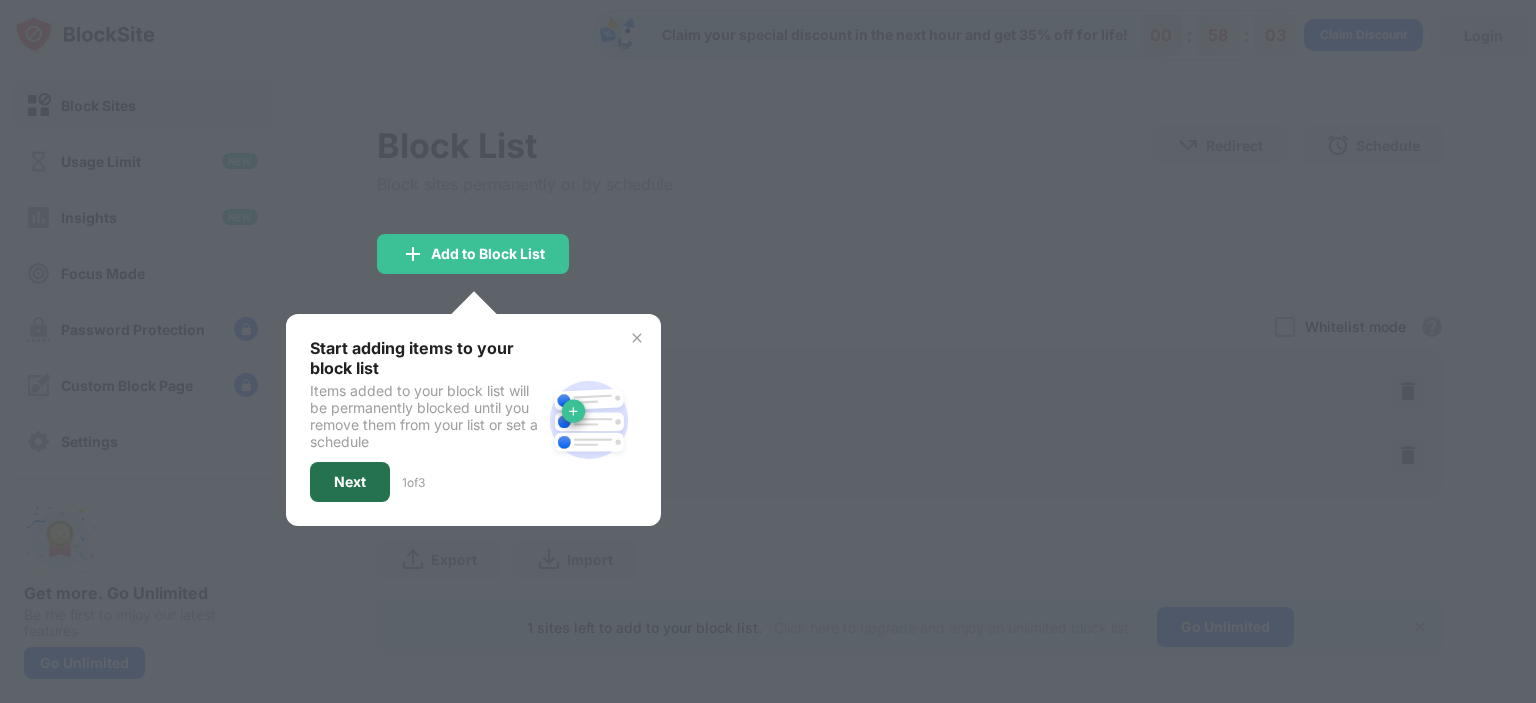 click on "Next" at bounding box center [350, 482] 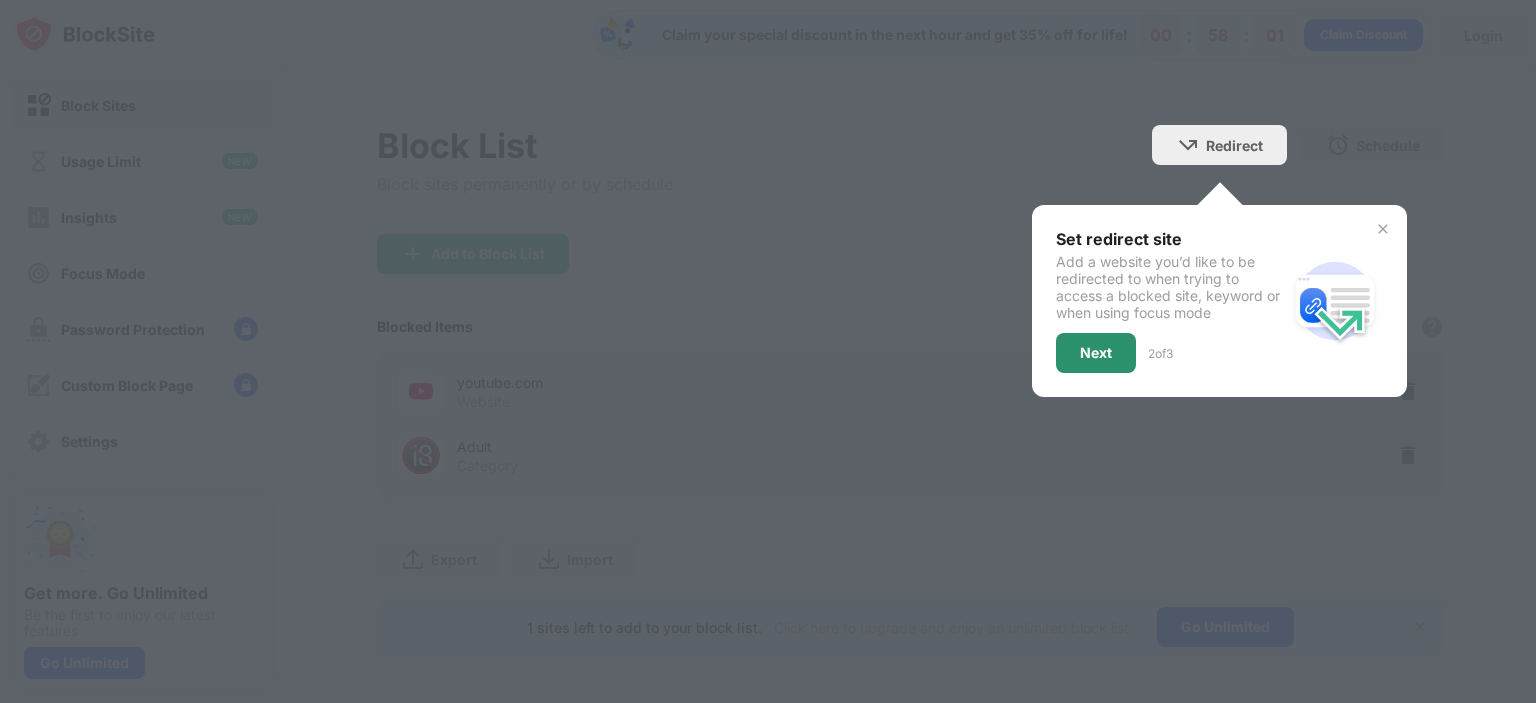 click on "Next" at bounding box center [1096, 353] 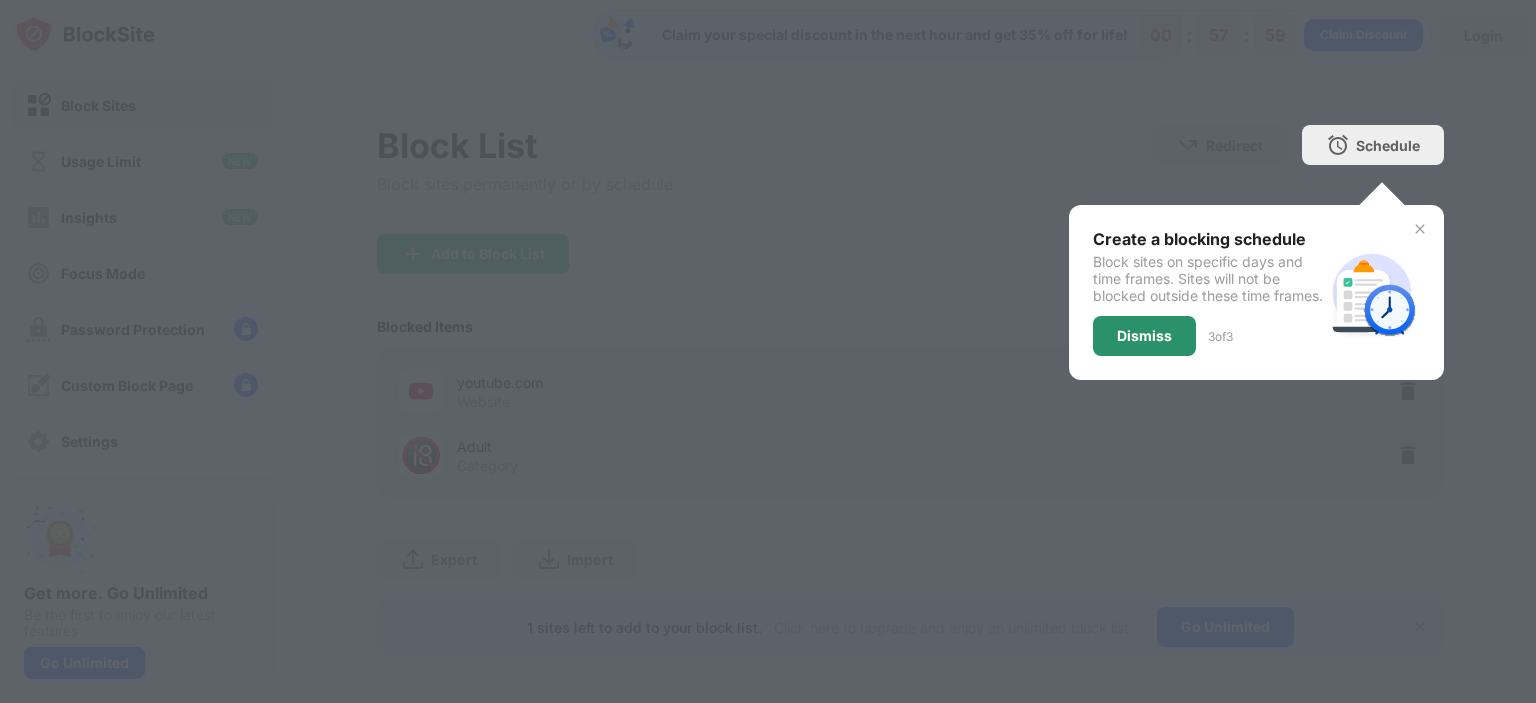click on "Dismiss" at bounding box center [1144, 336] 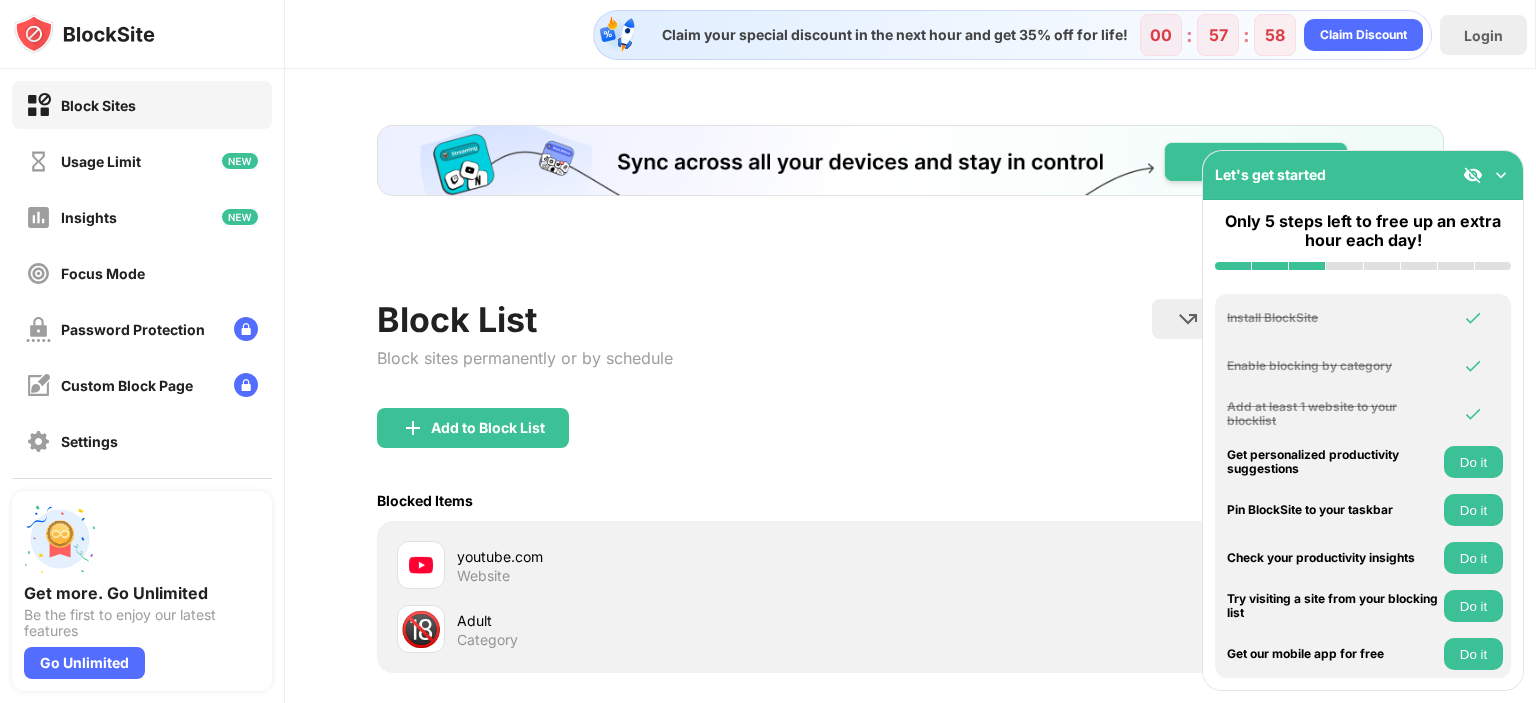 scroll, scrollTop: 0, scrollLeft: 0, axis: both 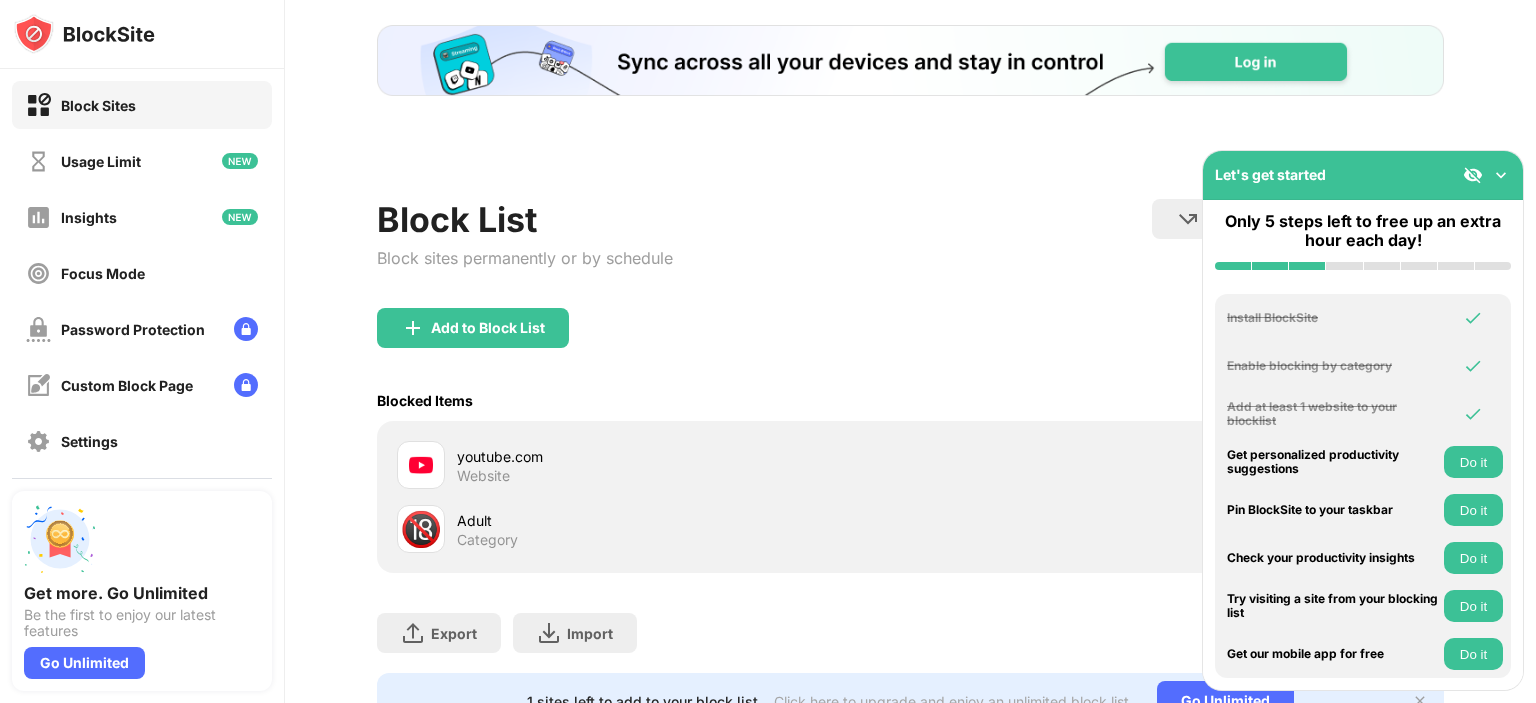 drag, startPoint x: 501, startPoint y: 460, endPoint x: 488, endPoint y: 461, distance: 13.038404 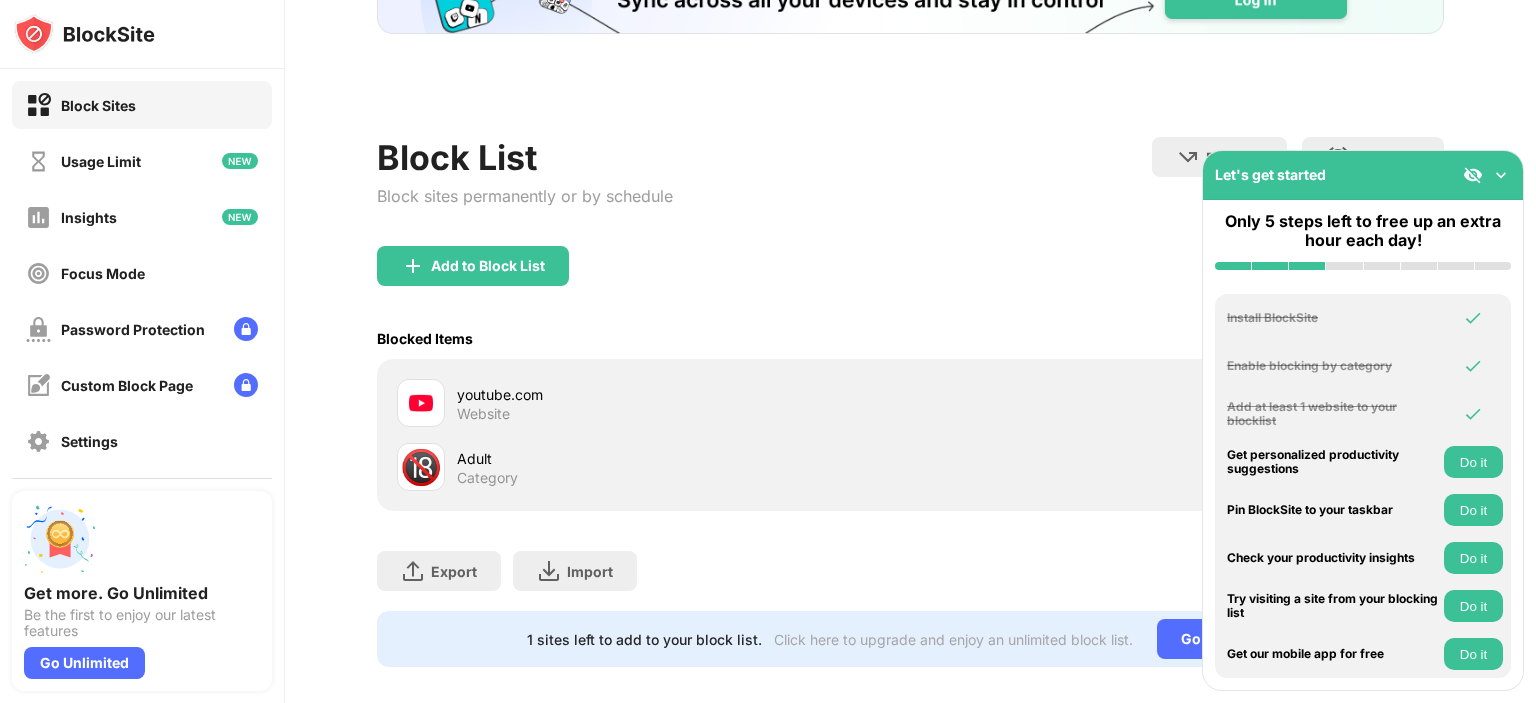 scroll, scrollTop: 196, scrollLeft: 0, axis: vertical 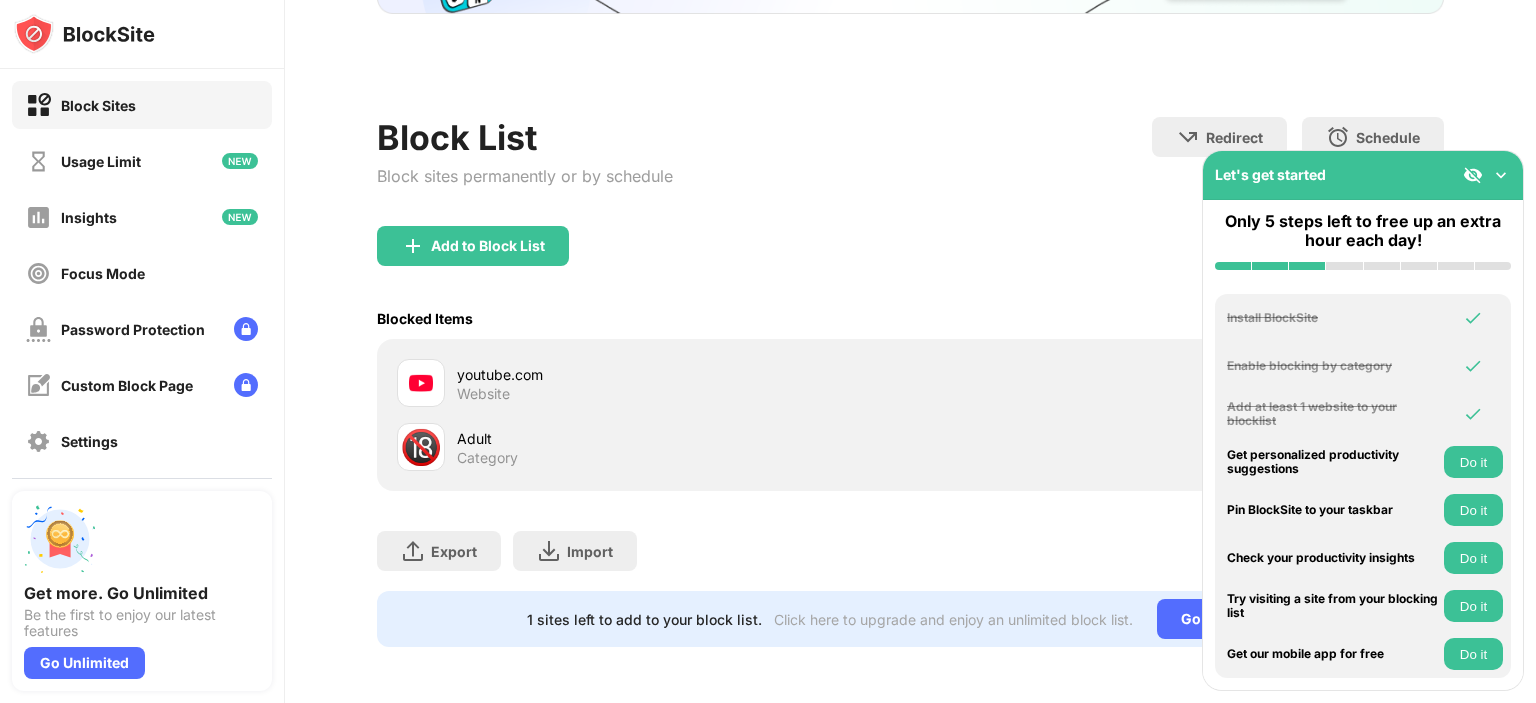 click at bounding box center (1501, 175) 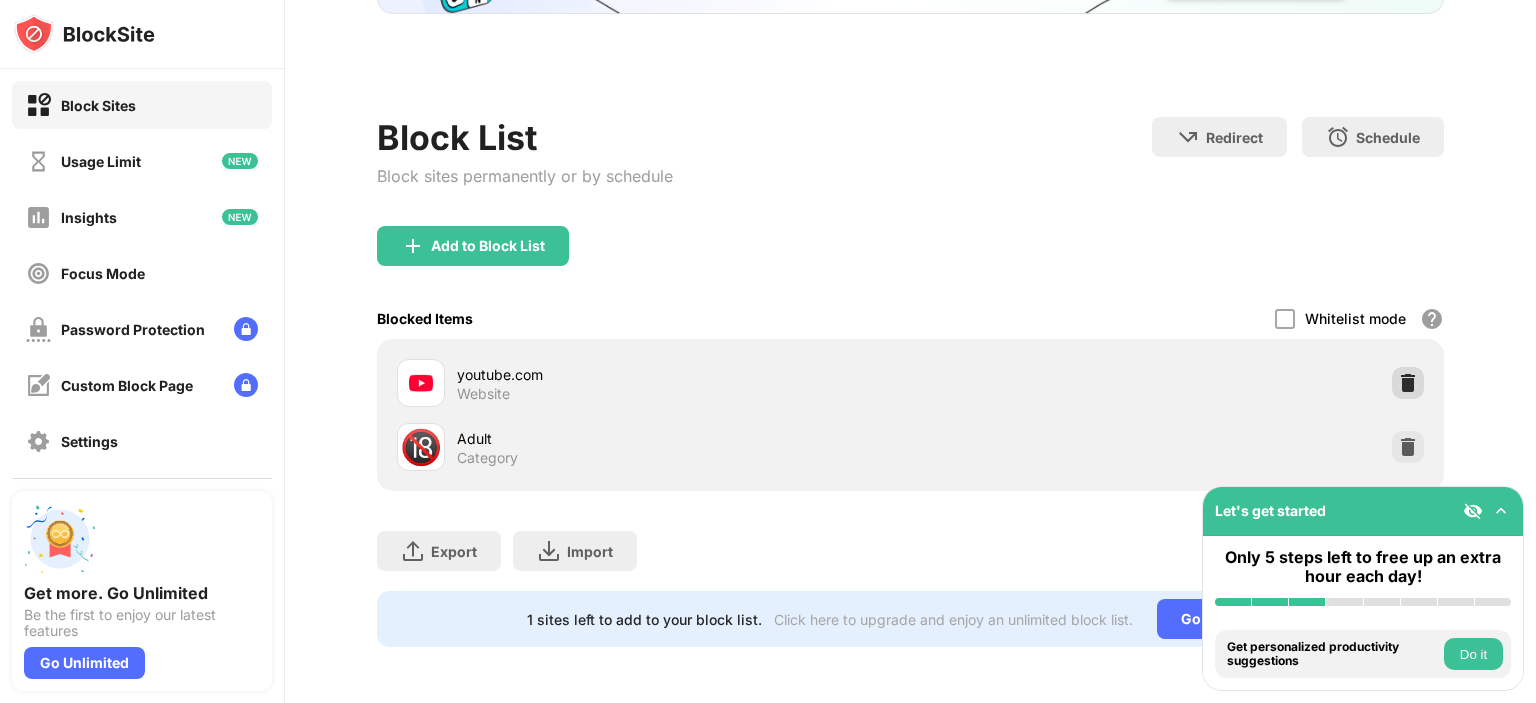 click at bounding box center (1408, 383) 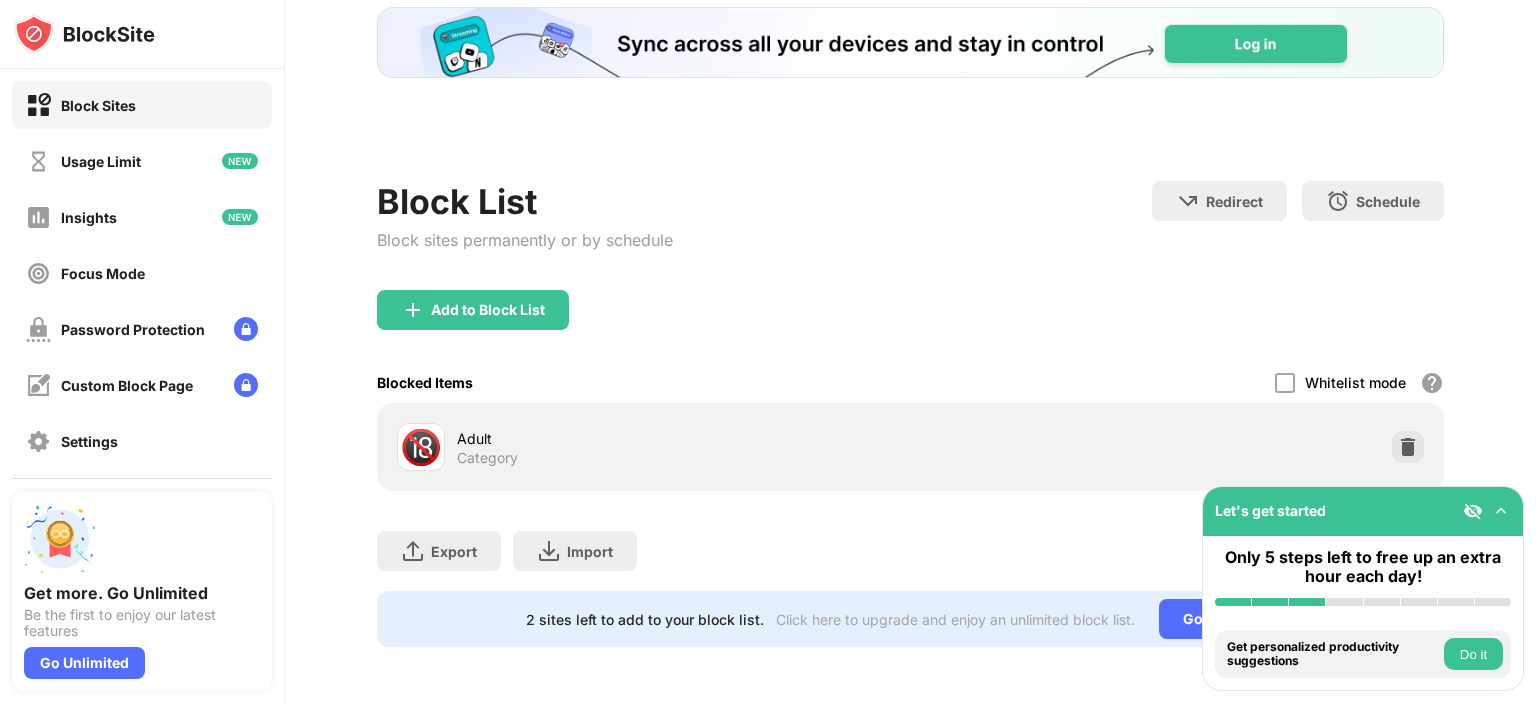 scroll, scrollTop: 132, scrollLeft: 0, axis: vertical 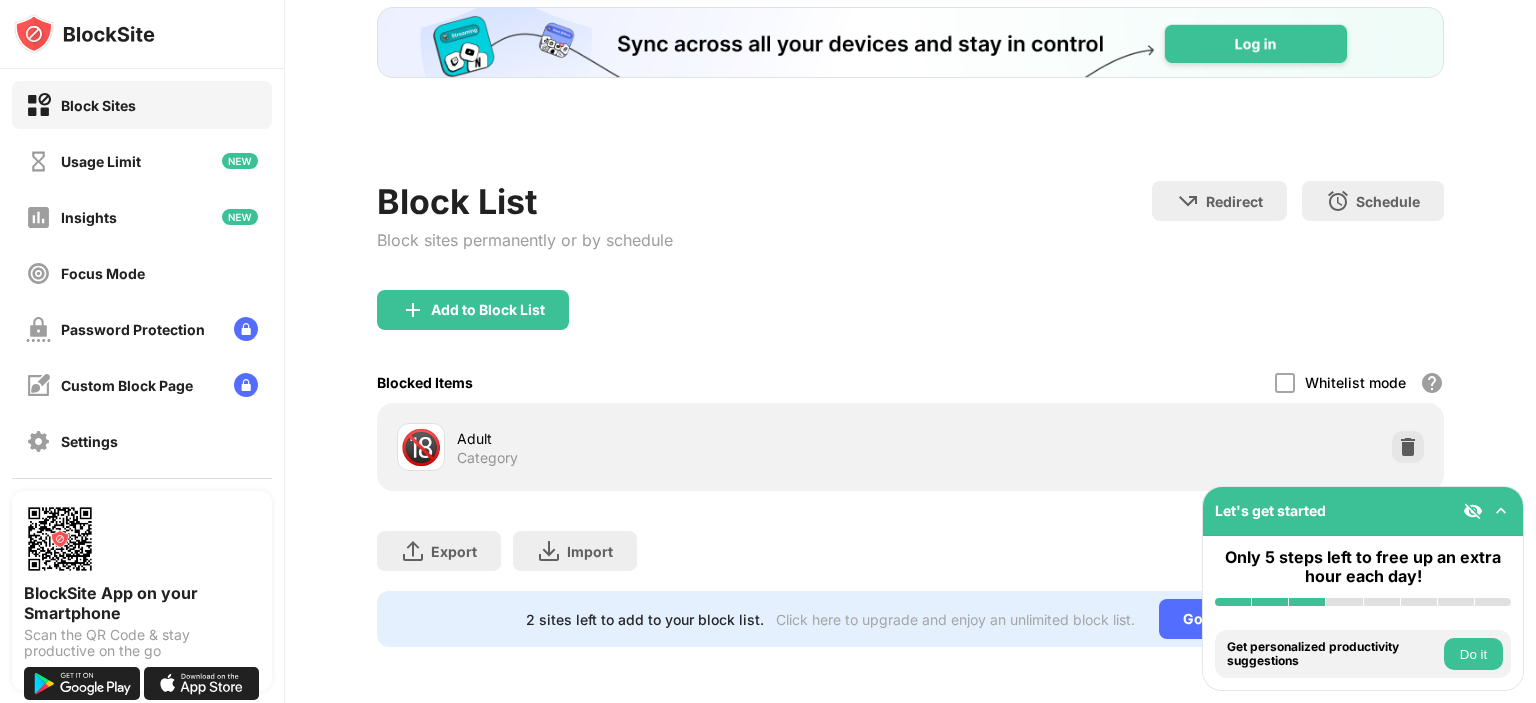 click on "Add to Block List" at bounding box center [488, 310] 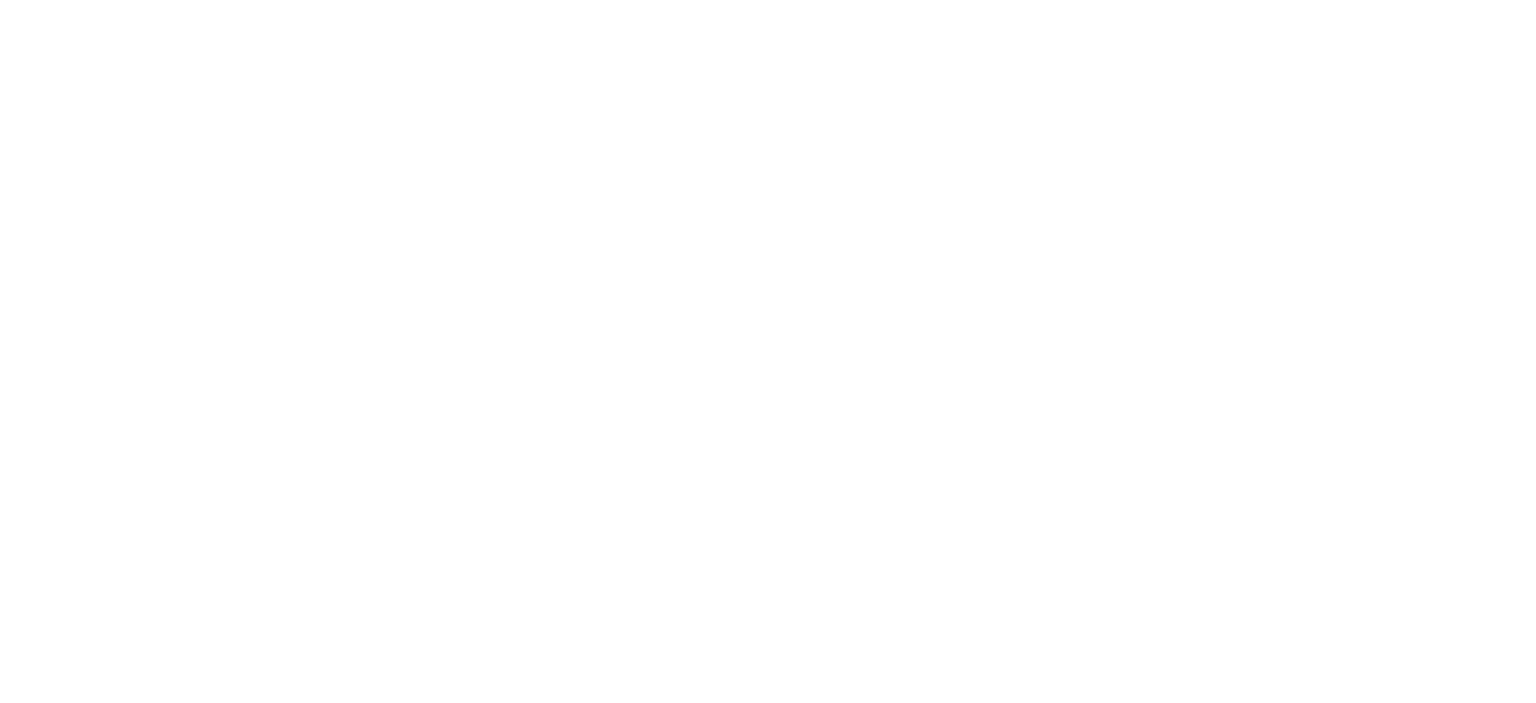 scroll, scrollTop: 0, scrollLeft: 0, axis: both 